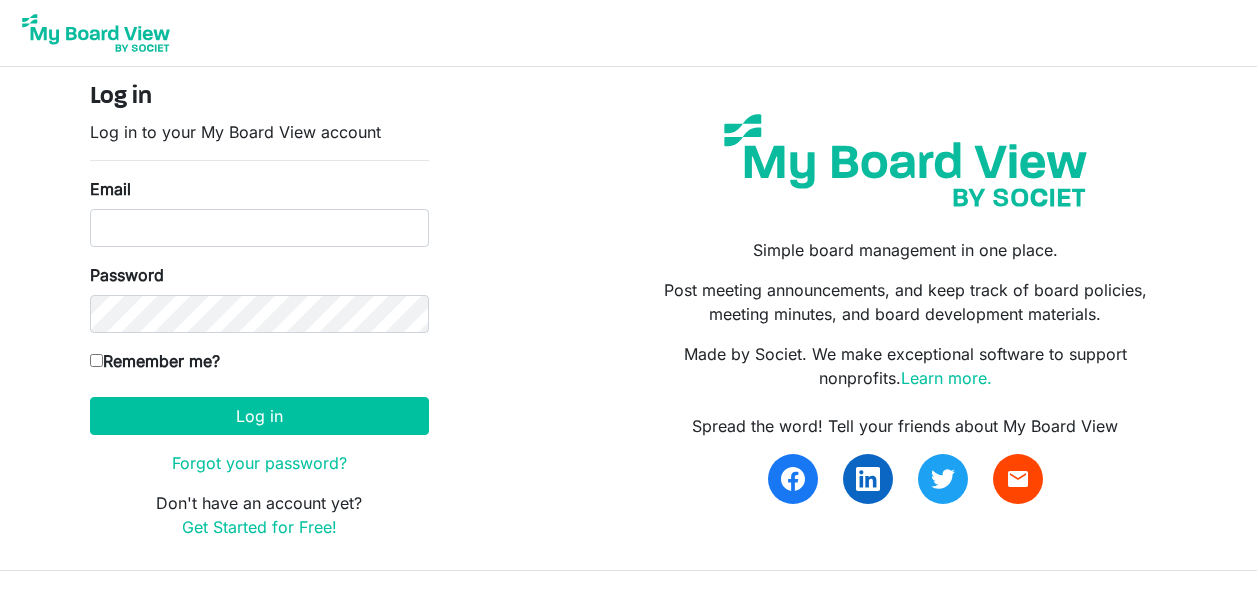 scroll, scrollTop: 0, scrollLeft: 0, axis: both 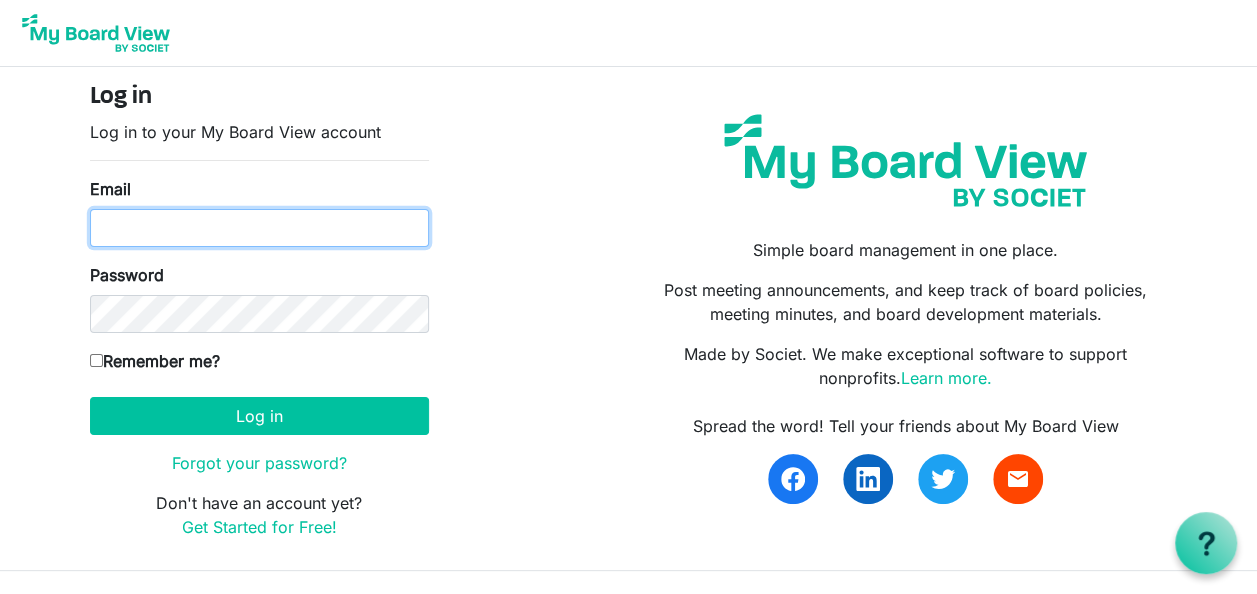 click on "Email" at bounding box center [259, 228] 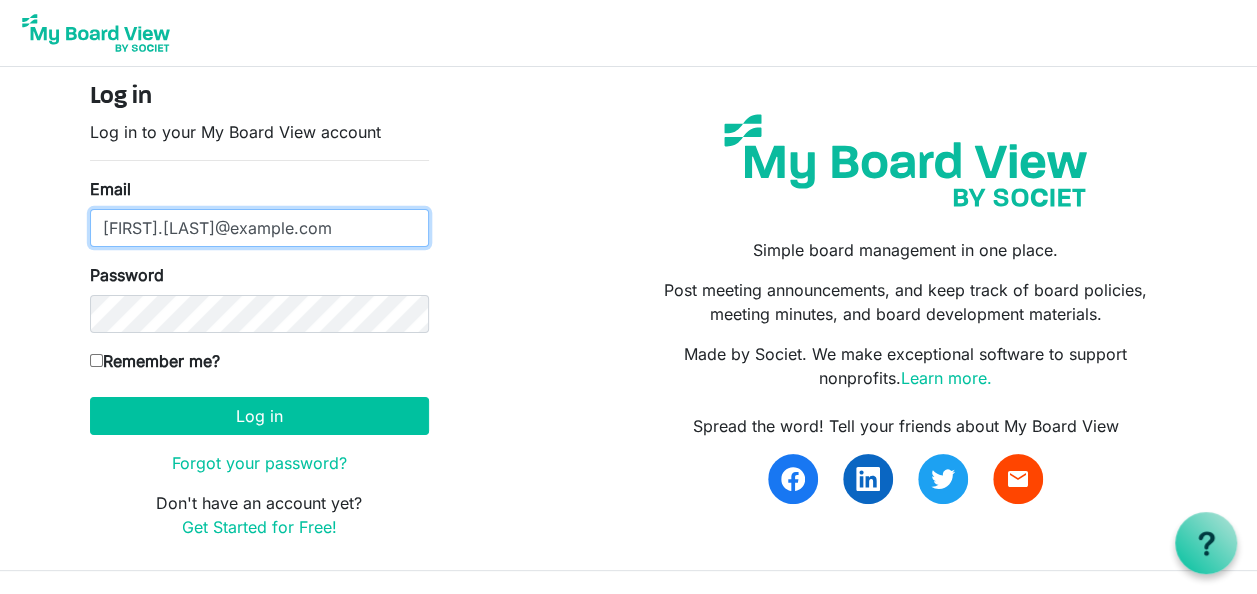 type on "[FIRST].[LAST]@example.com" 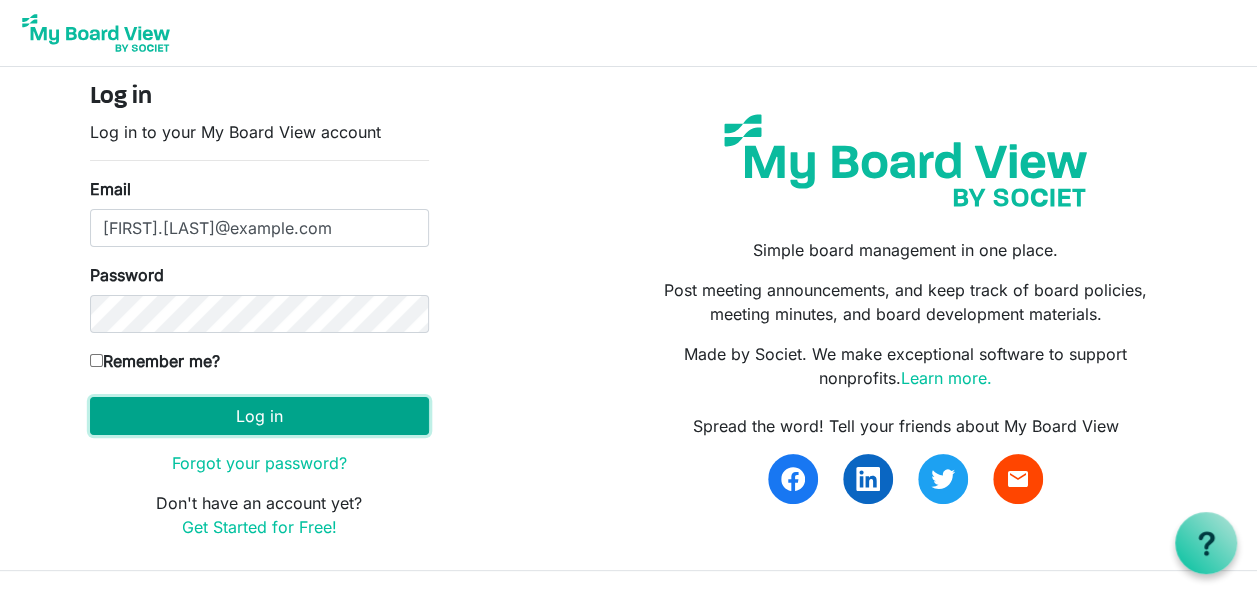 click on "Log in" at bounding box center (259, 416) 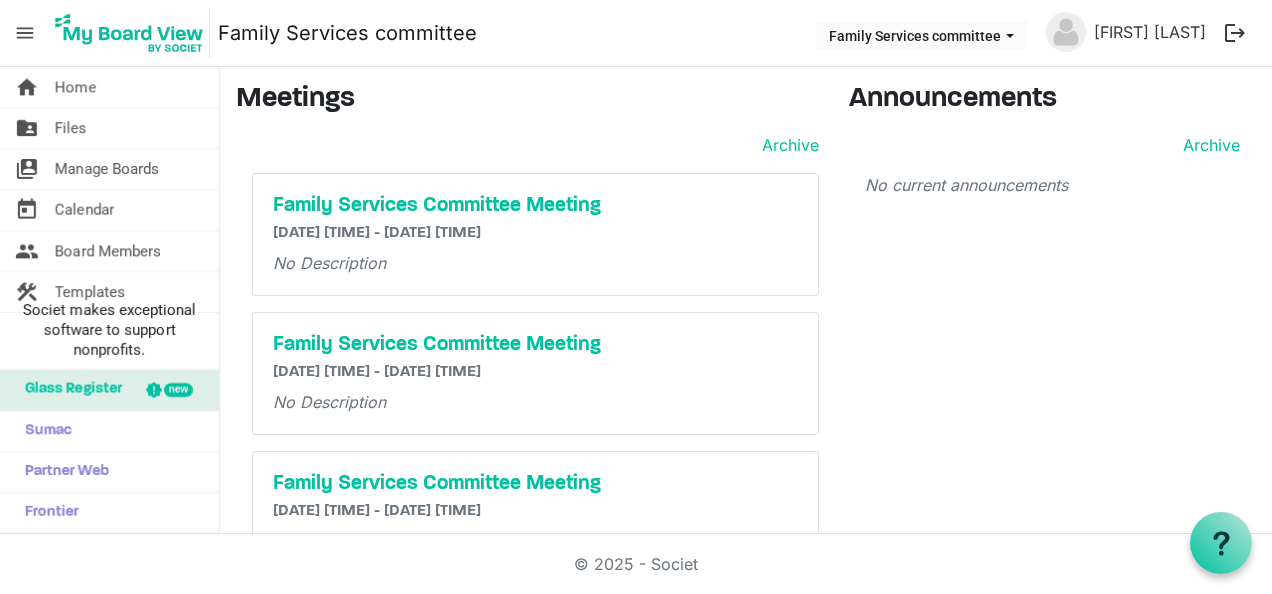 scroll, scrollTop: 0, scrollLeft: 0, axis: both 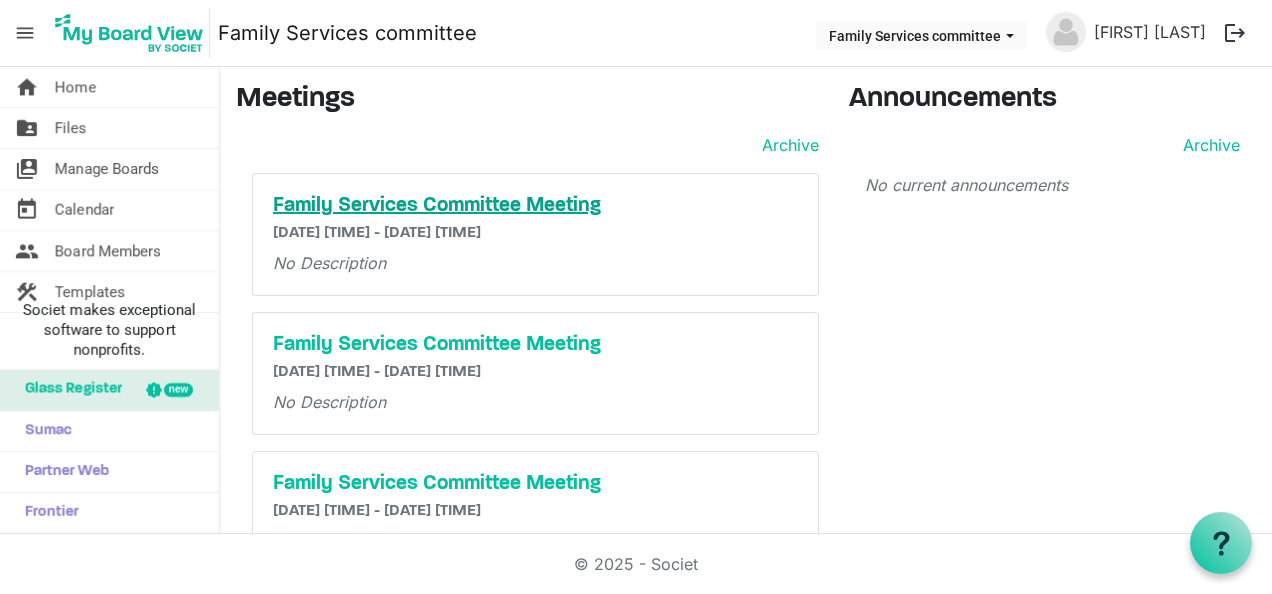 click on "Family Services Committee Meeting" at bounding box center [535, 206] 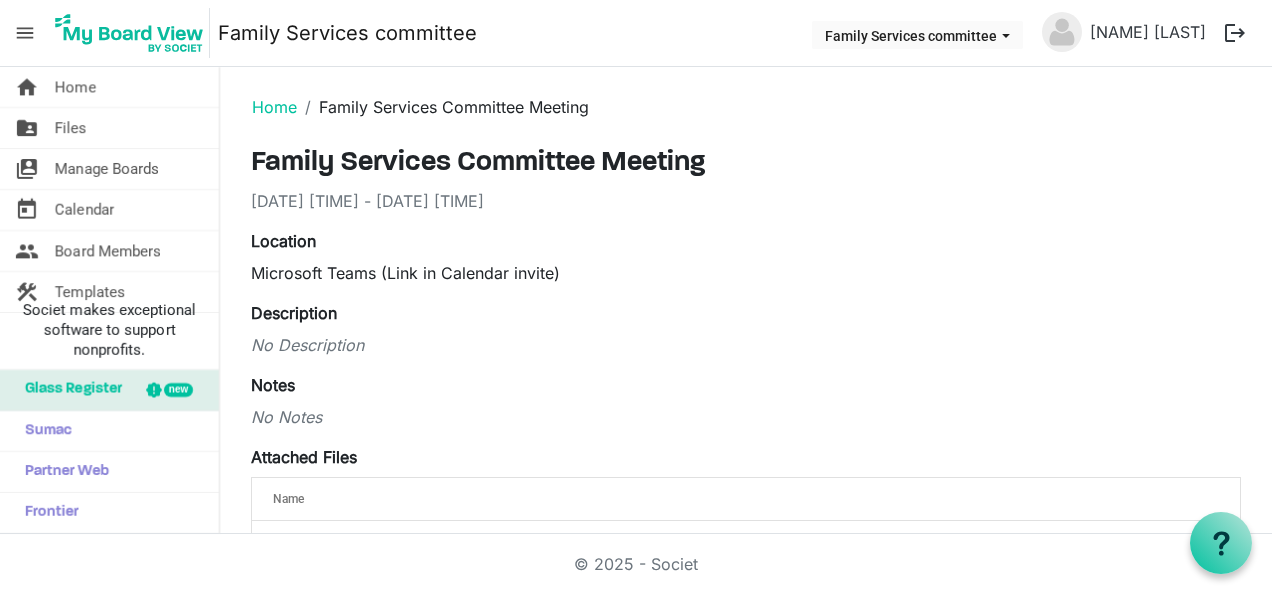 scroll, scrollTop: 0, scrollLeft: 0, axis: both 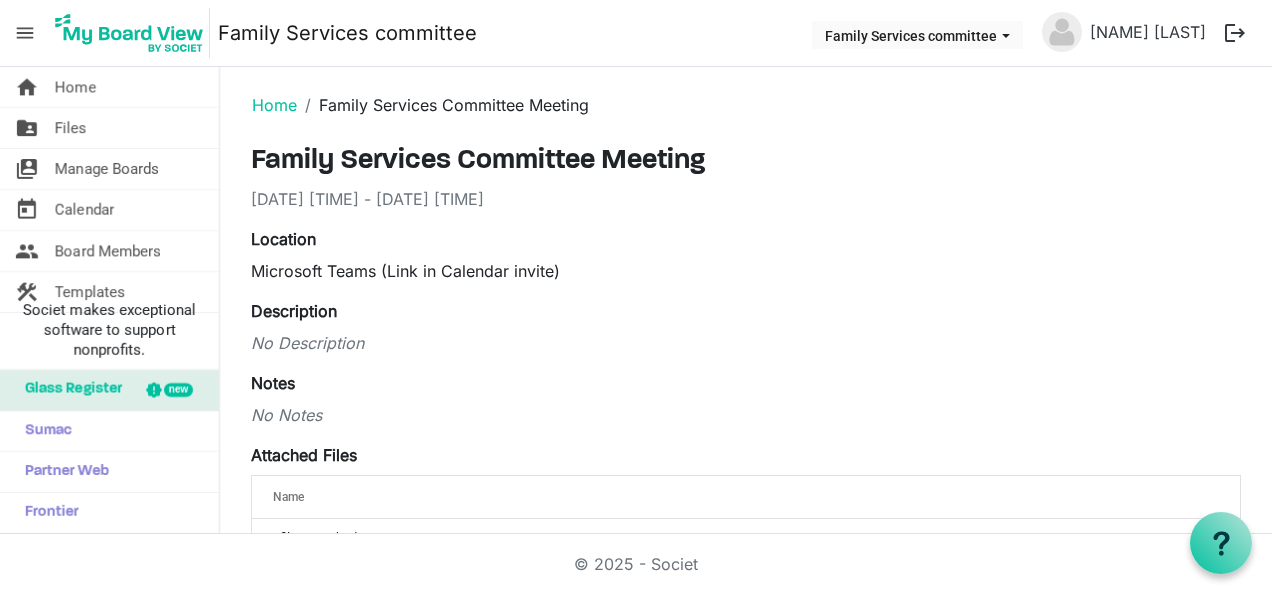 click on "No Notes" at bounding box center (746, 415) 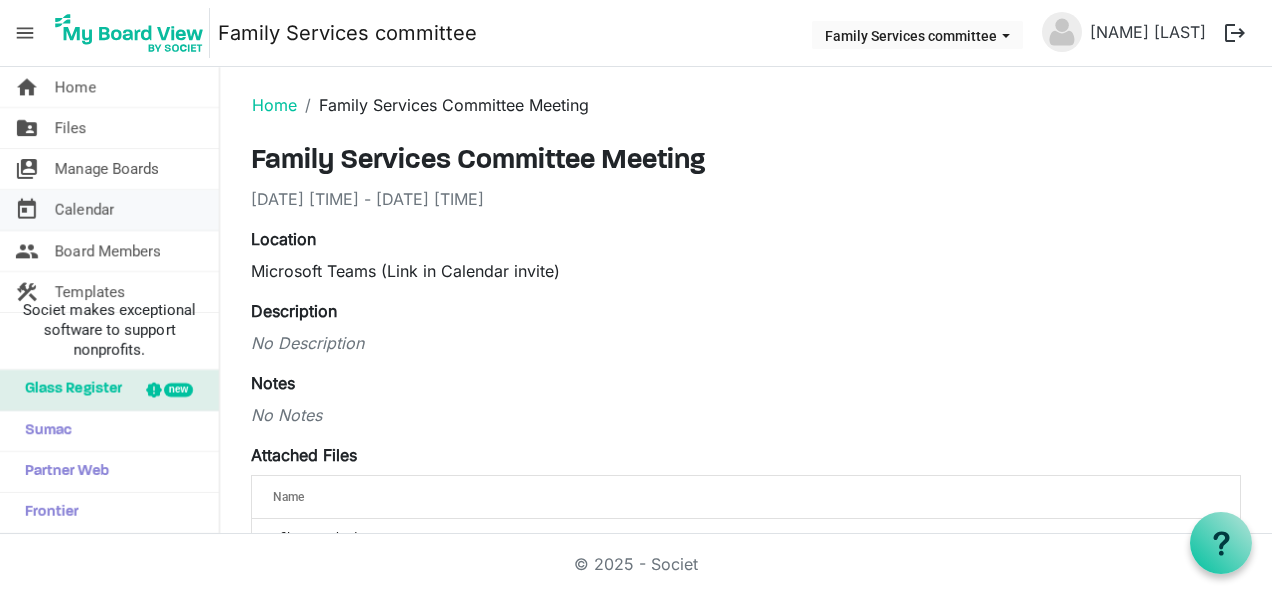 click on "Calendar" at bounding box center [84, 210] 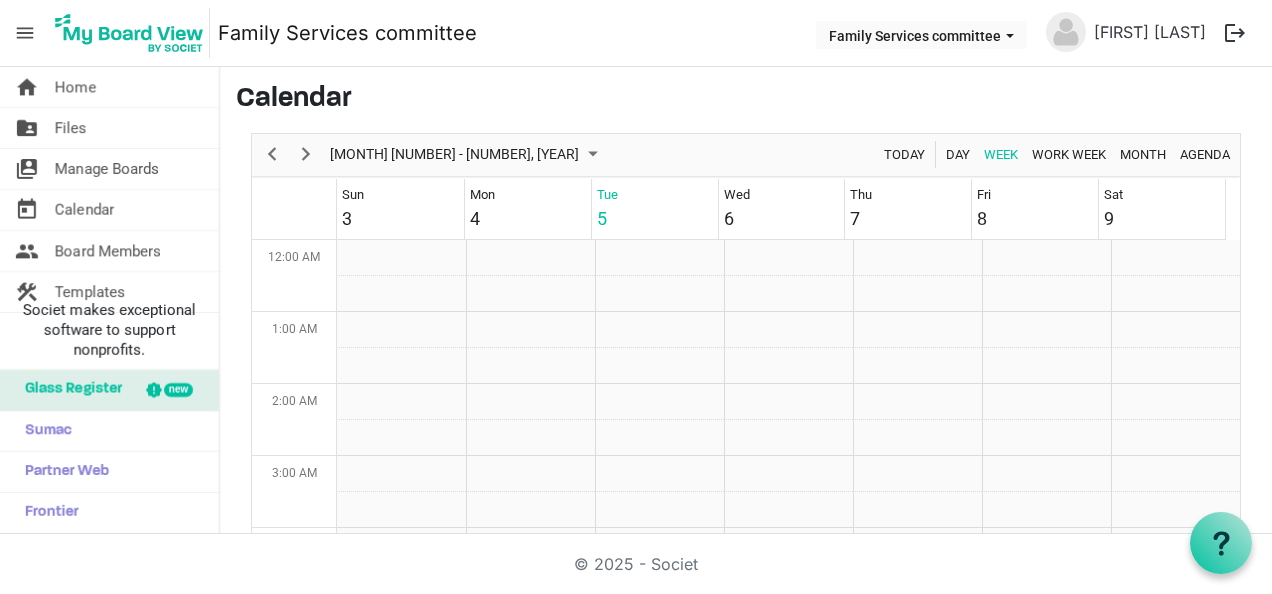 scroll, scrollTop: 0, scrollLeft: 0, axis: both 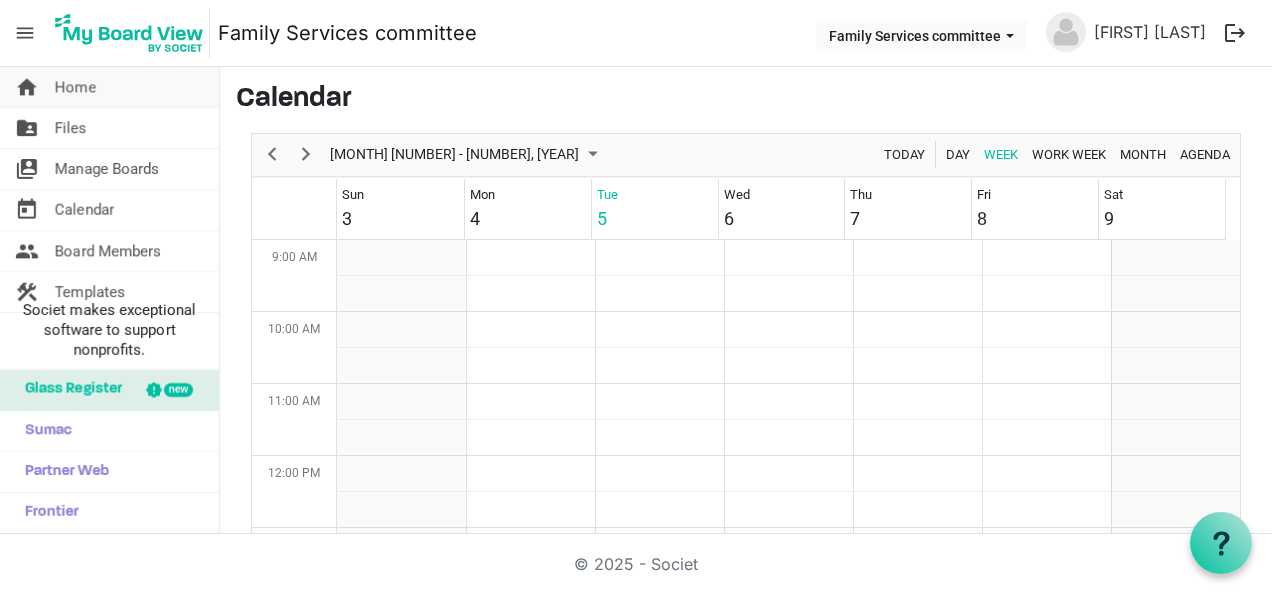 click on "Home" at bounding box center [75, 87] 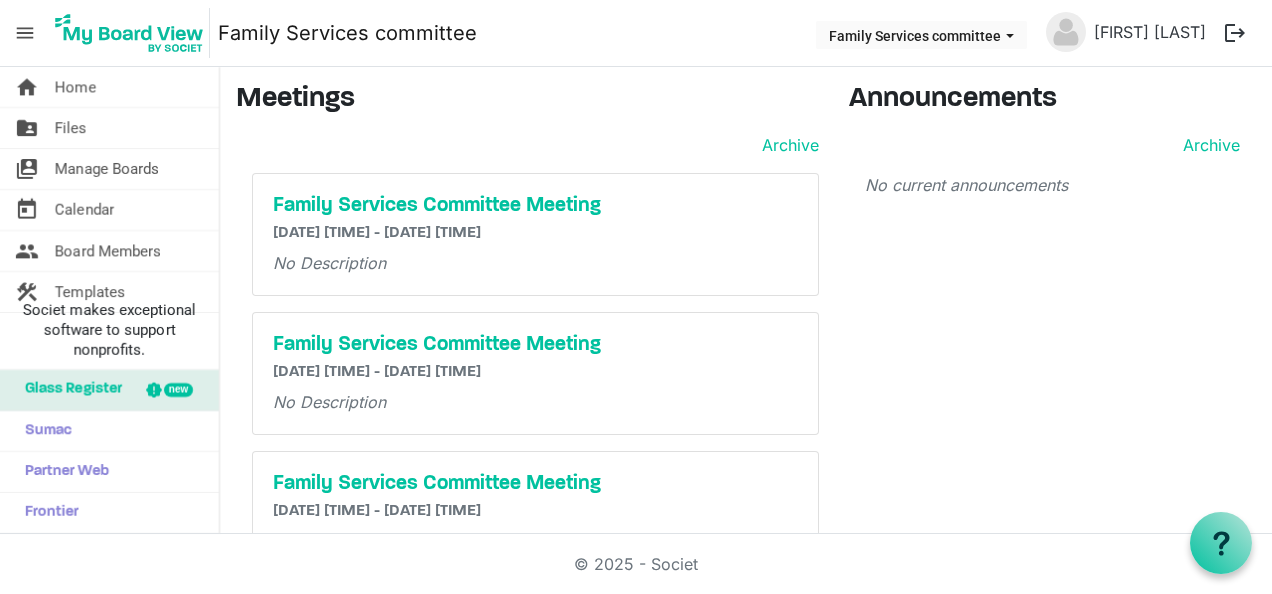 scroll, scrollTop: 0, scrollLeft: 0, axis: both 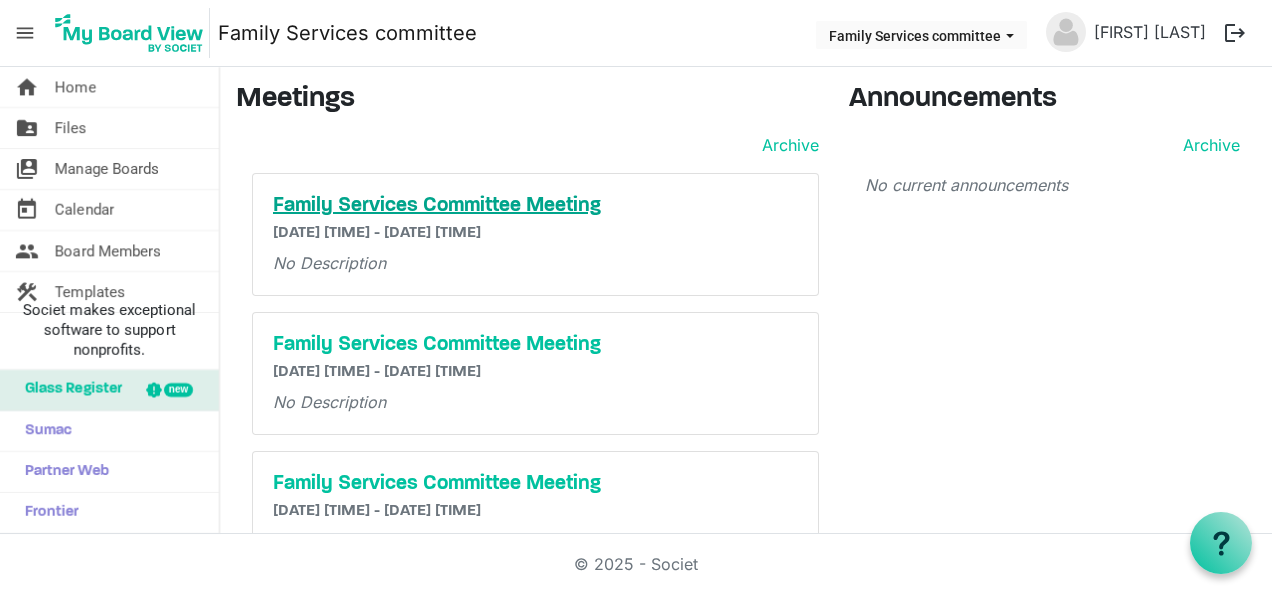 click on "Family Services Committee Meeting" at bounding box center [535, 206] 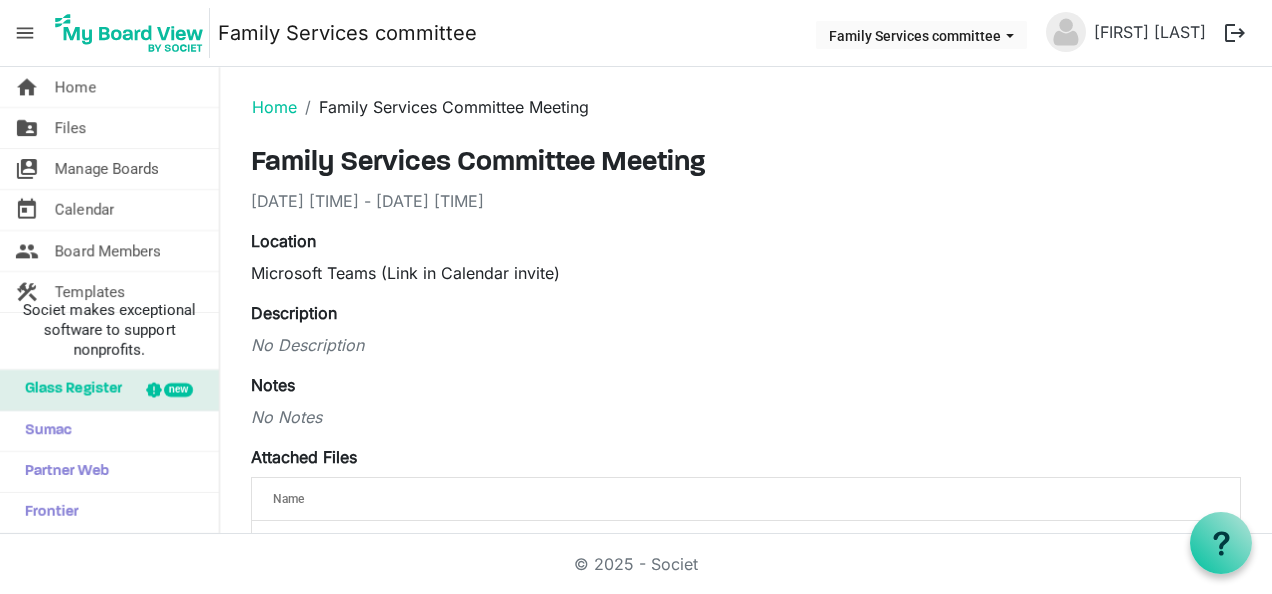 scroll, scrollTop: 0, scrollLeft: 0, axis: both 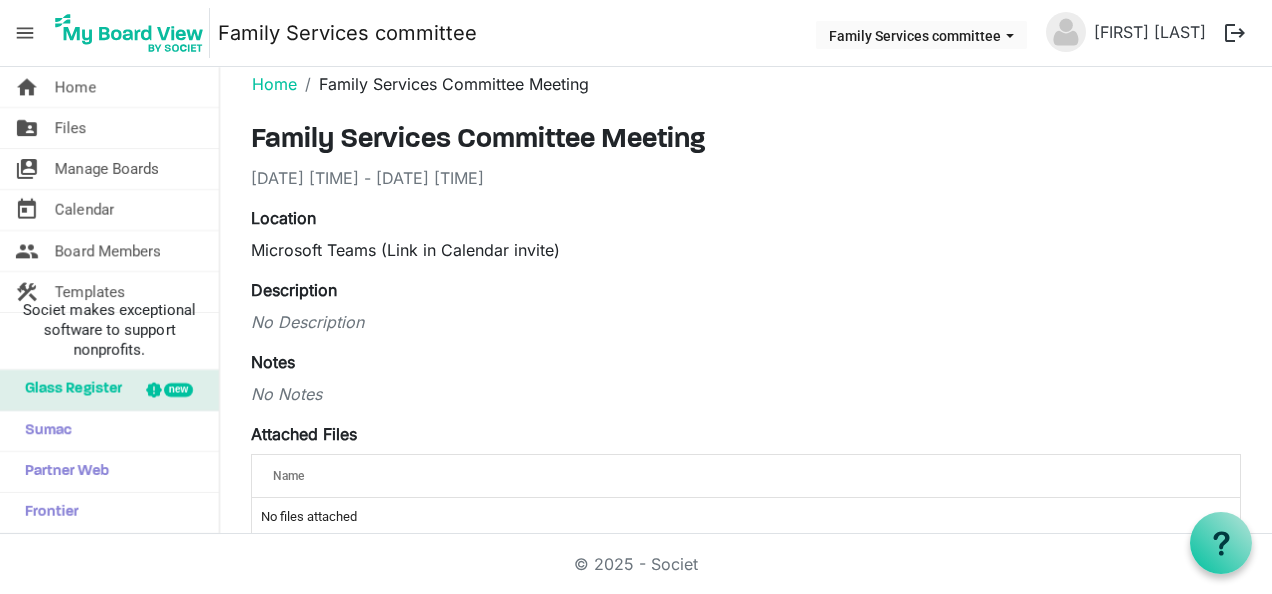 click on "No Description" at bounding box center (746, 322) 